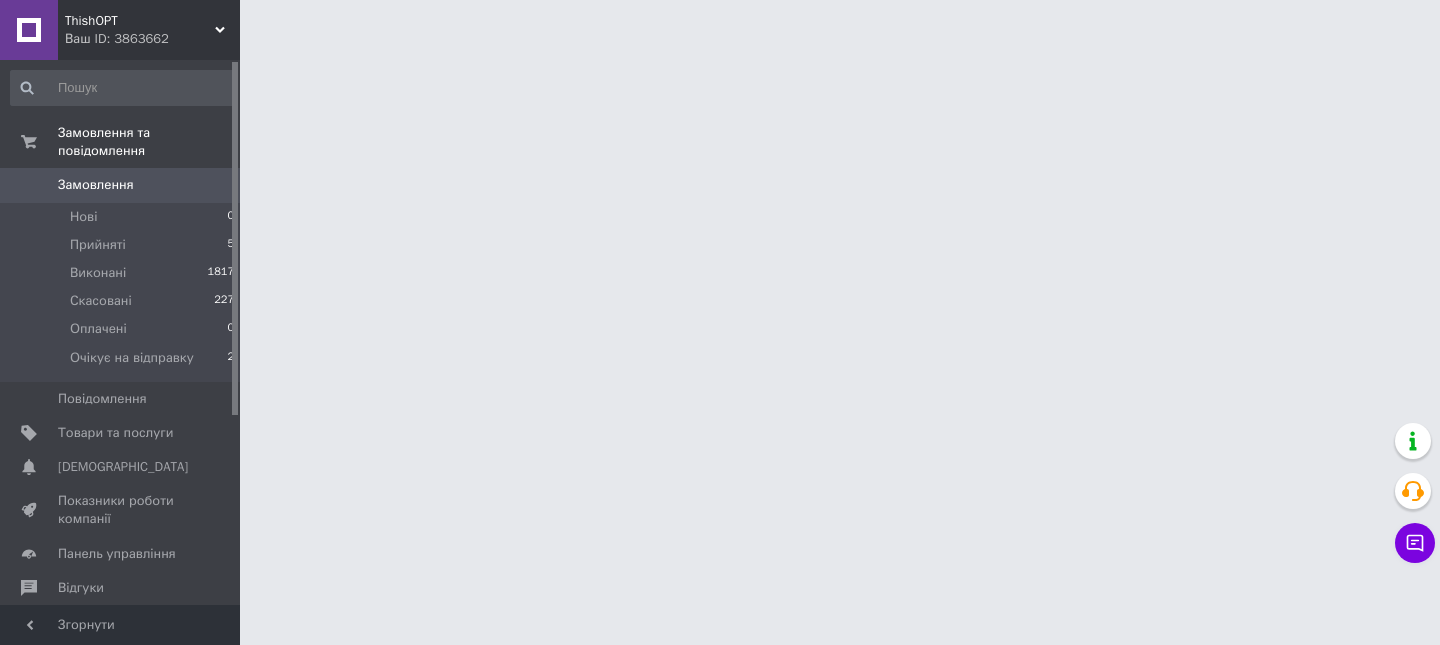 scroll, scrollTop: 0, scrollLeft: 0, axis: both 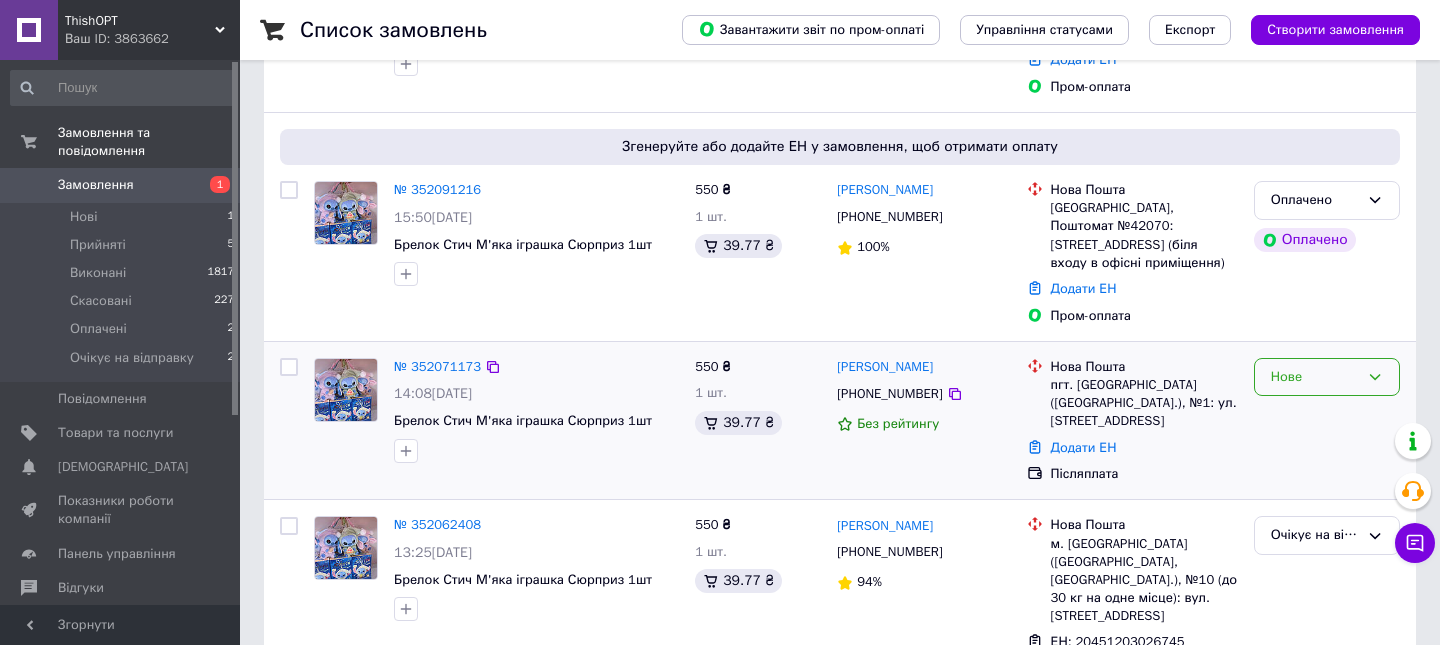 click on "Нове" at bounding box center [1315, 377] 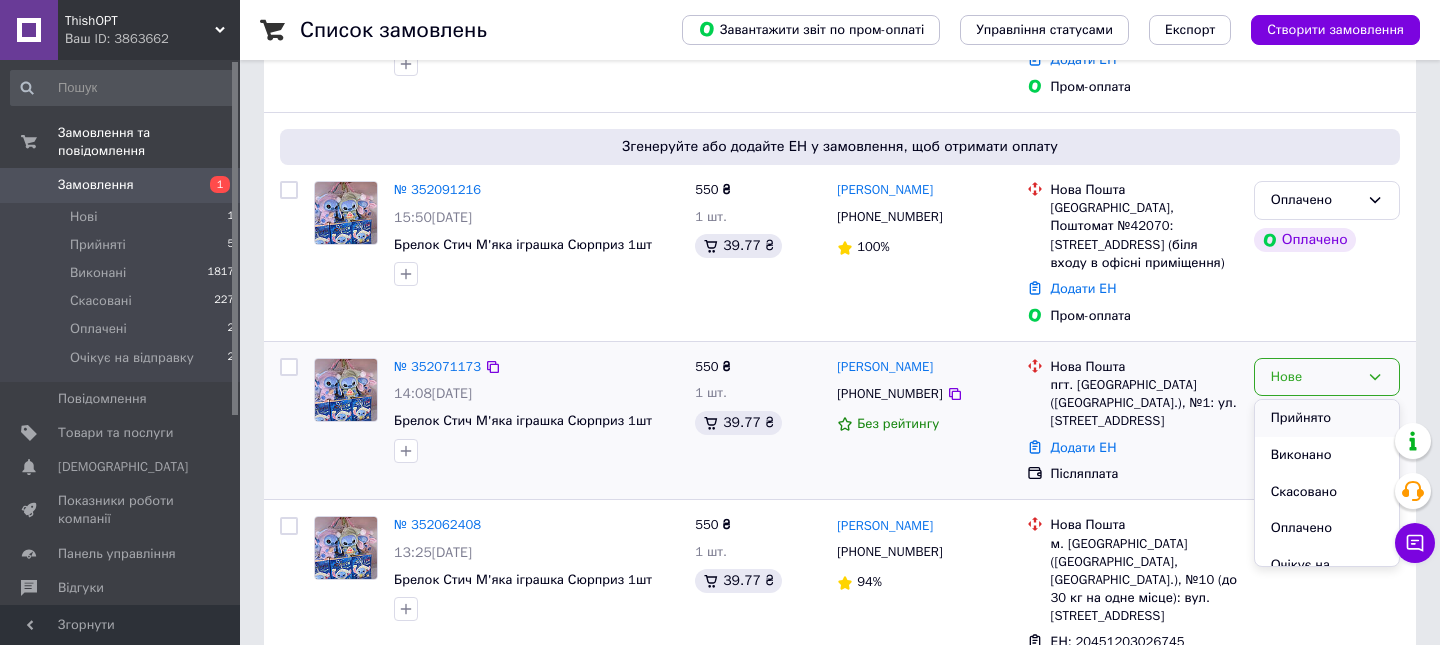 click on "Прийнято" at bounding box center (1327, 418) 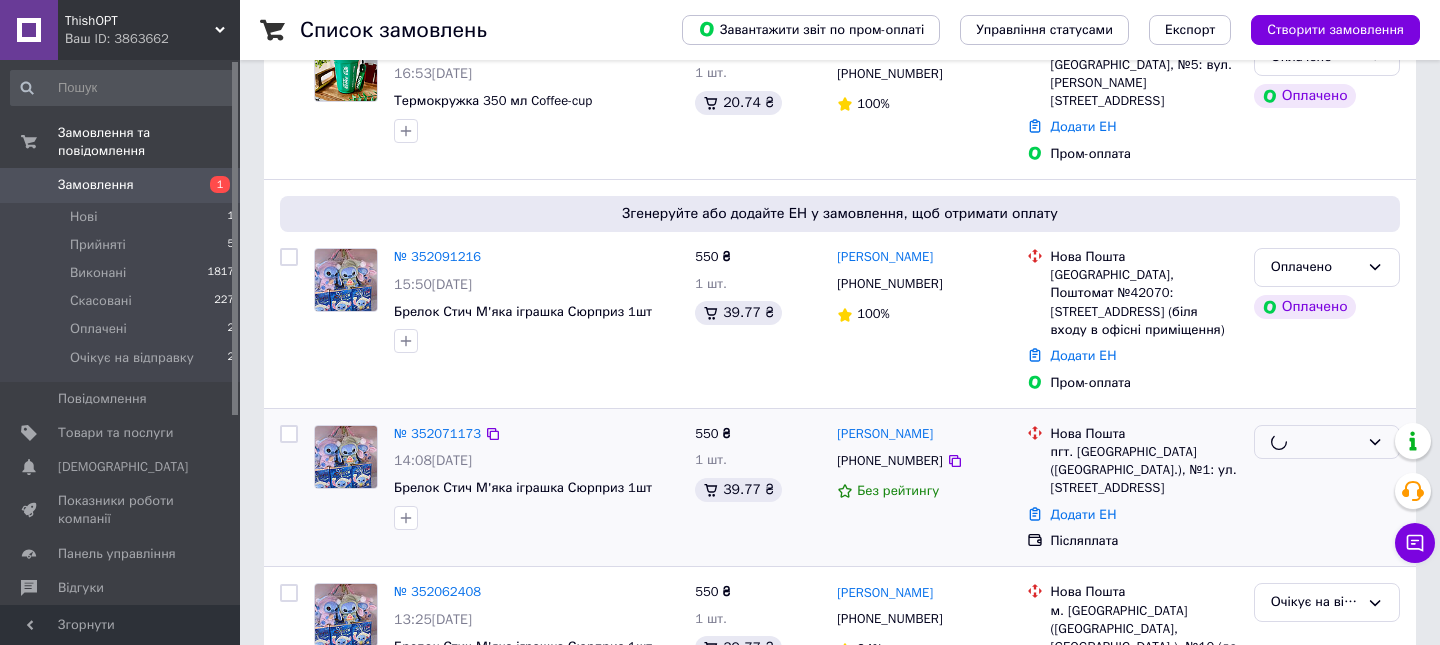 scroll, scrollTop: 242, scrollLeft: 0, axis: vertical 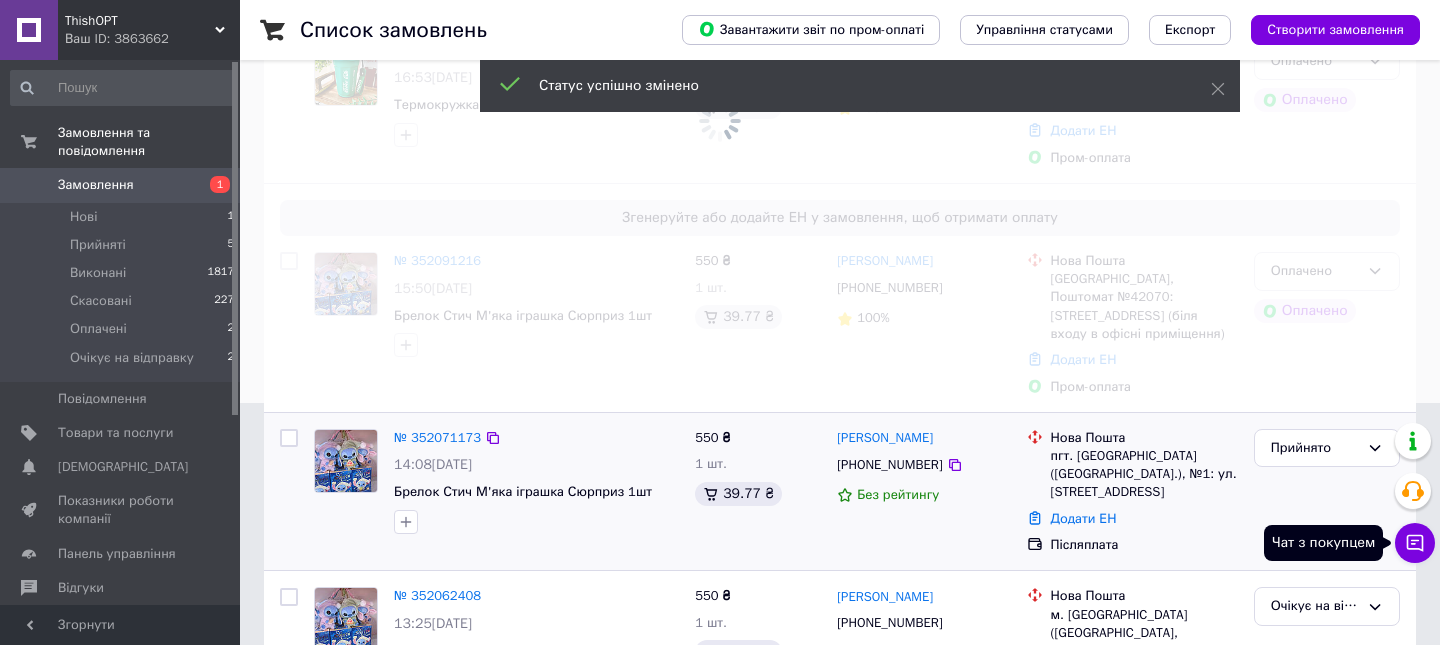 click 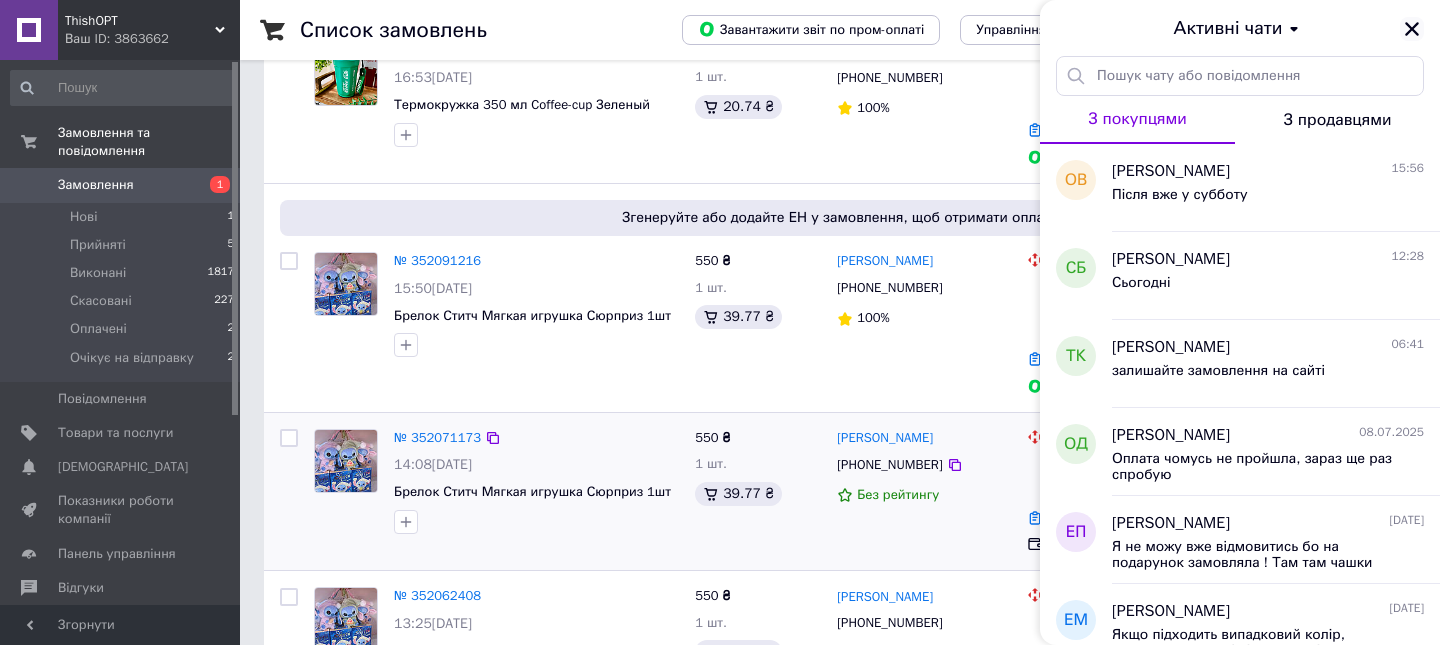 click 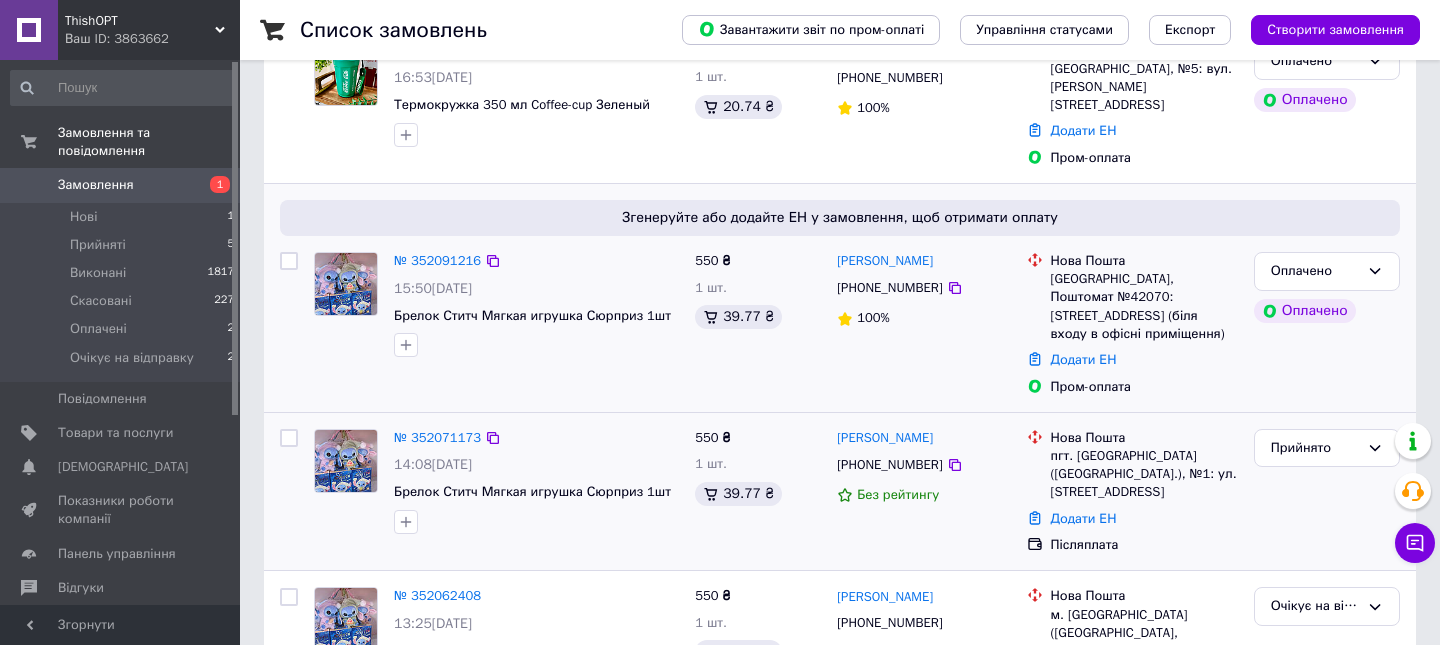 click on "Оплачено" at bounding box center (1327, 311) 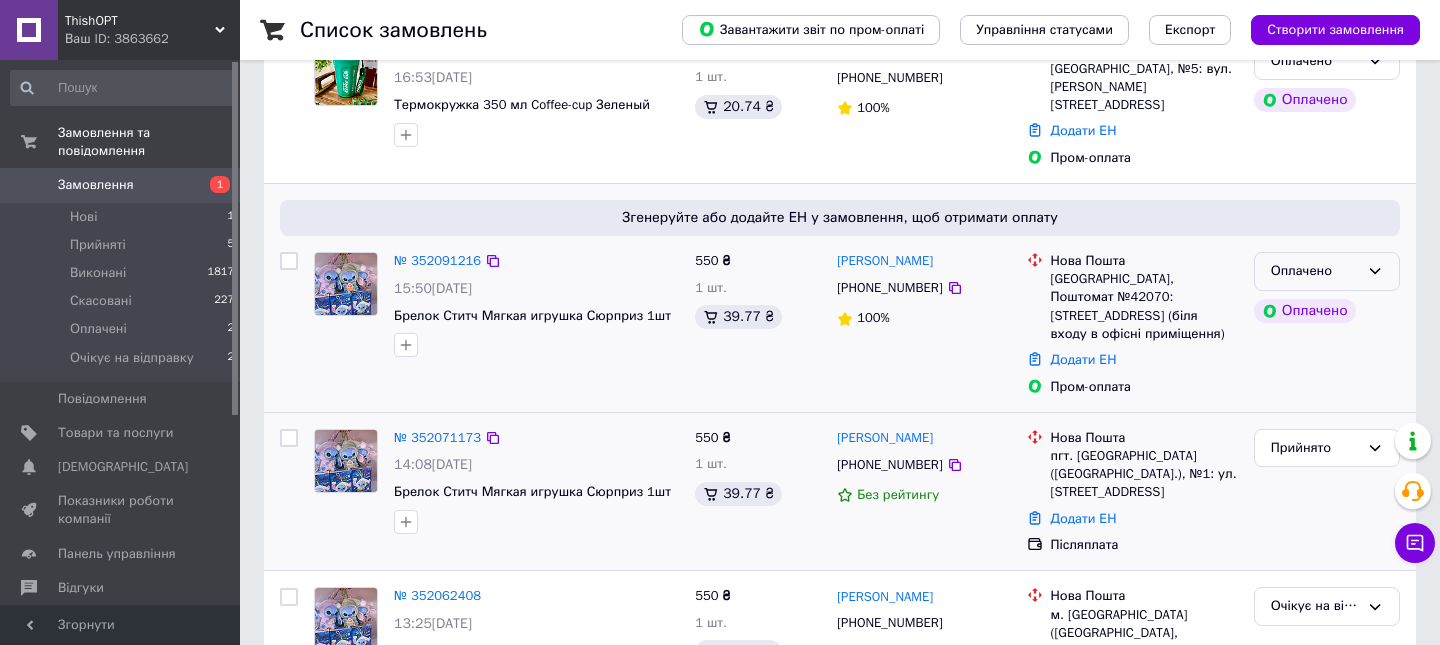 click on "Оплачено" at bounding box center (1315, 271) 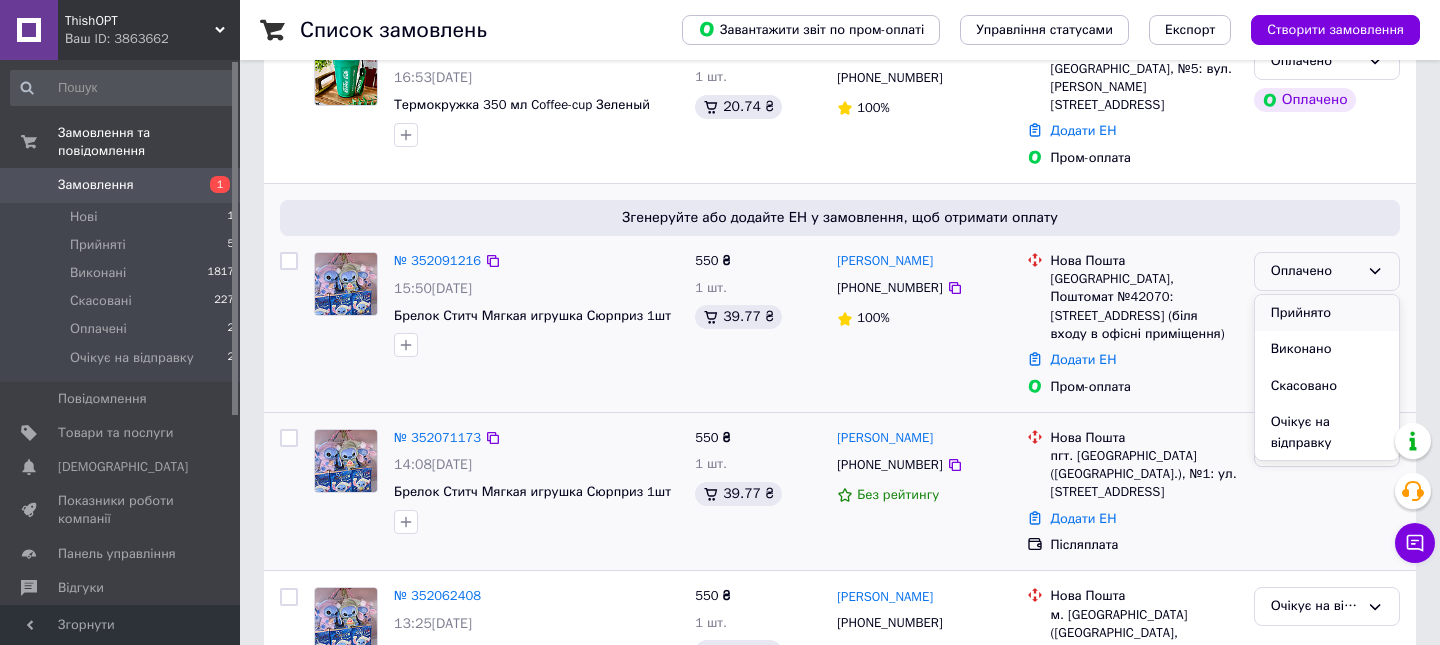 click on "Прийнято" at bounding box center (1327, 313) 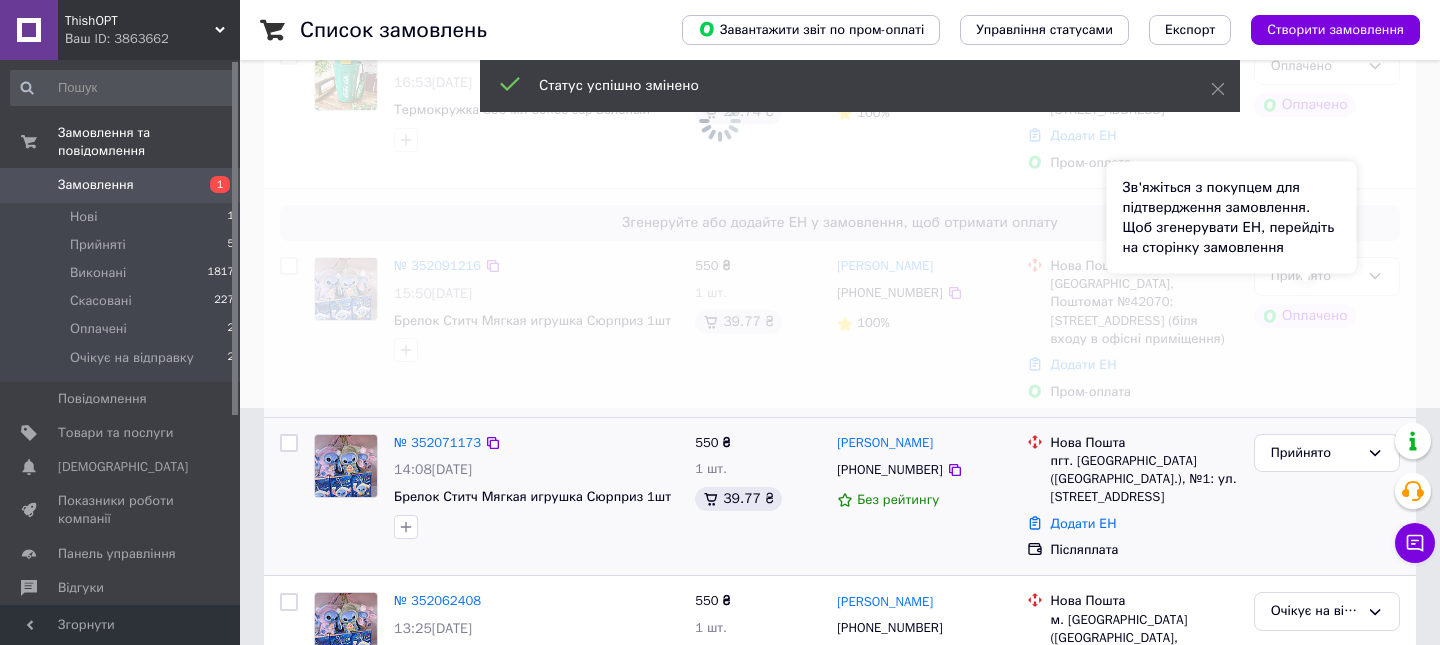 scroll, scrollTop: 135, scrollLeft: 0, axis: vertical 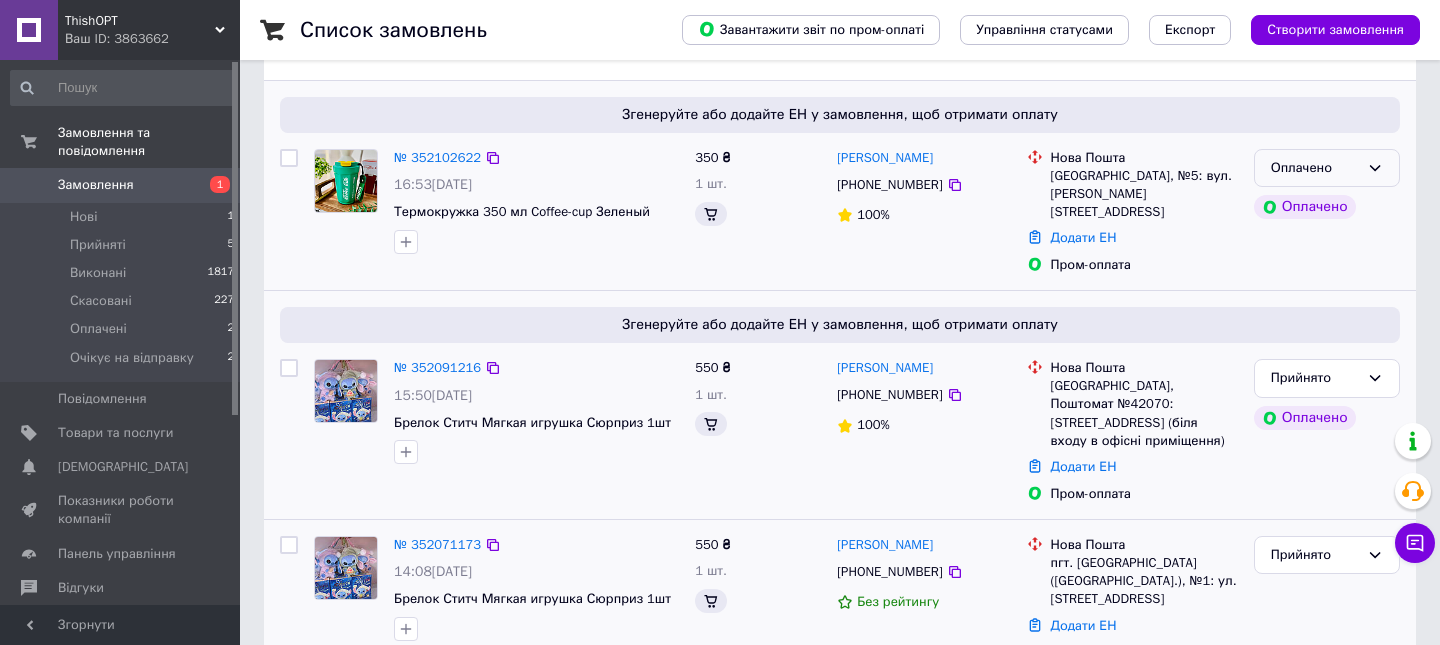 click on "Оплачено" at bounding box center (1315, 168) 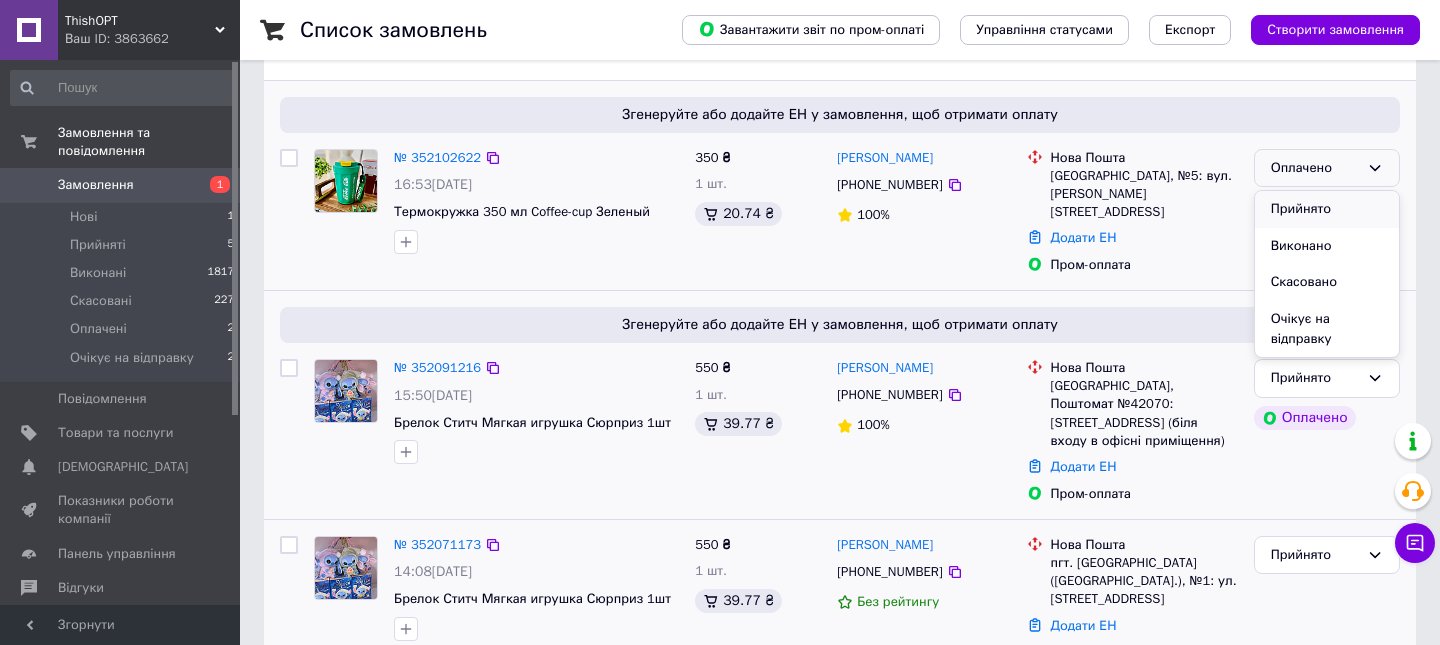 click on "Прийнято" at bounding box center [1327, 209] 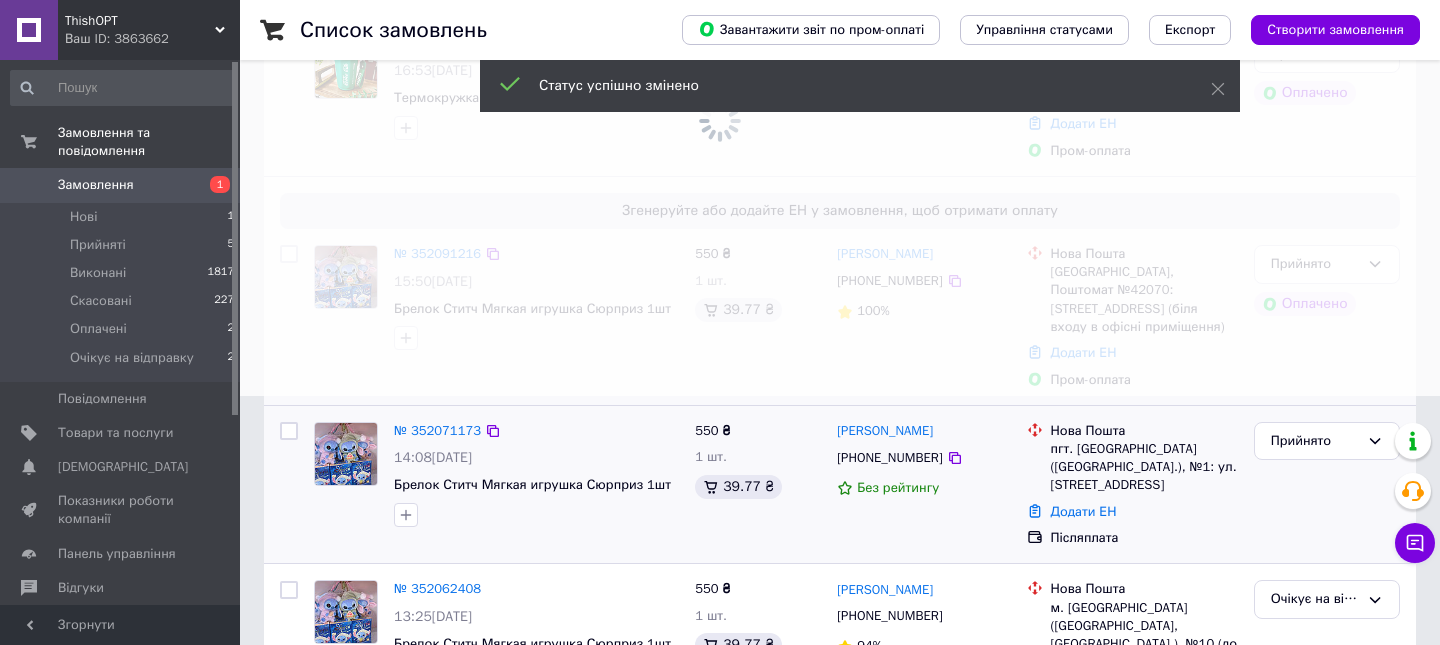 scroll, scrollTop: 342, scrollLeft: 0, axis: vertical 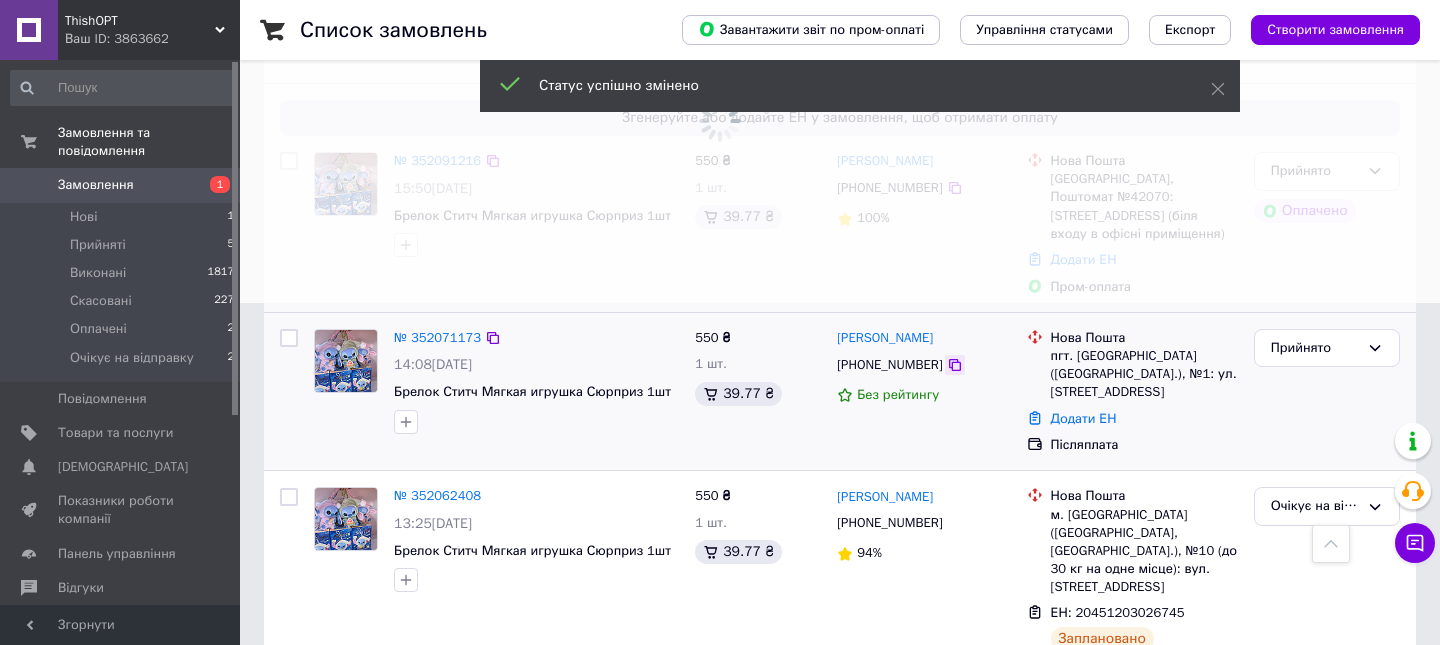 click 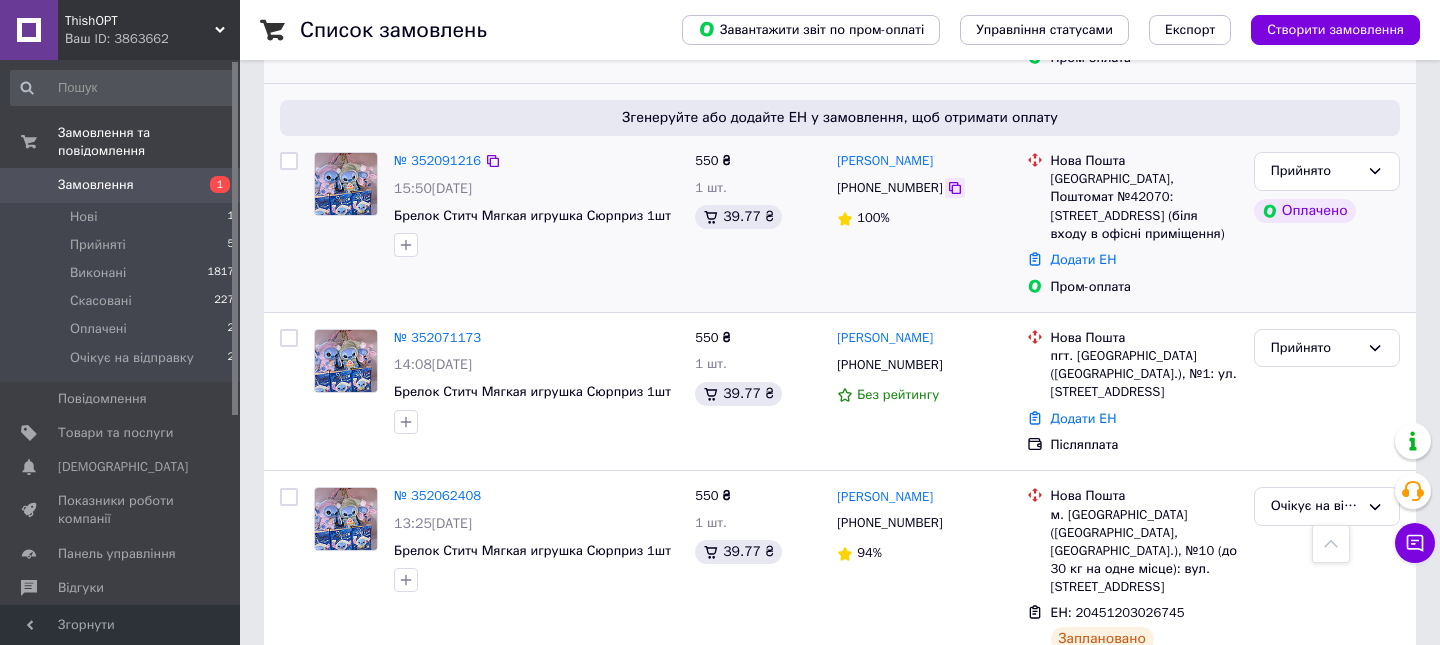 click 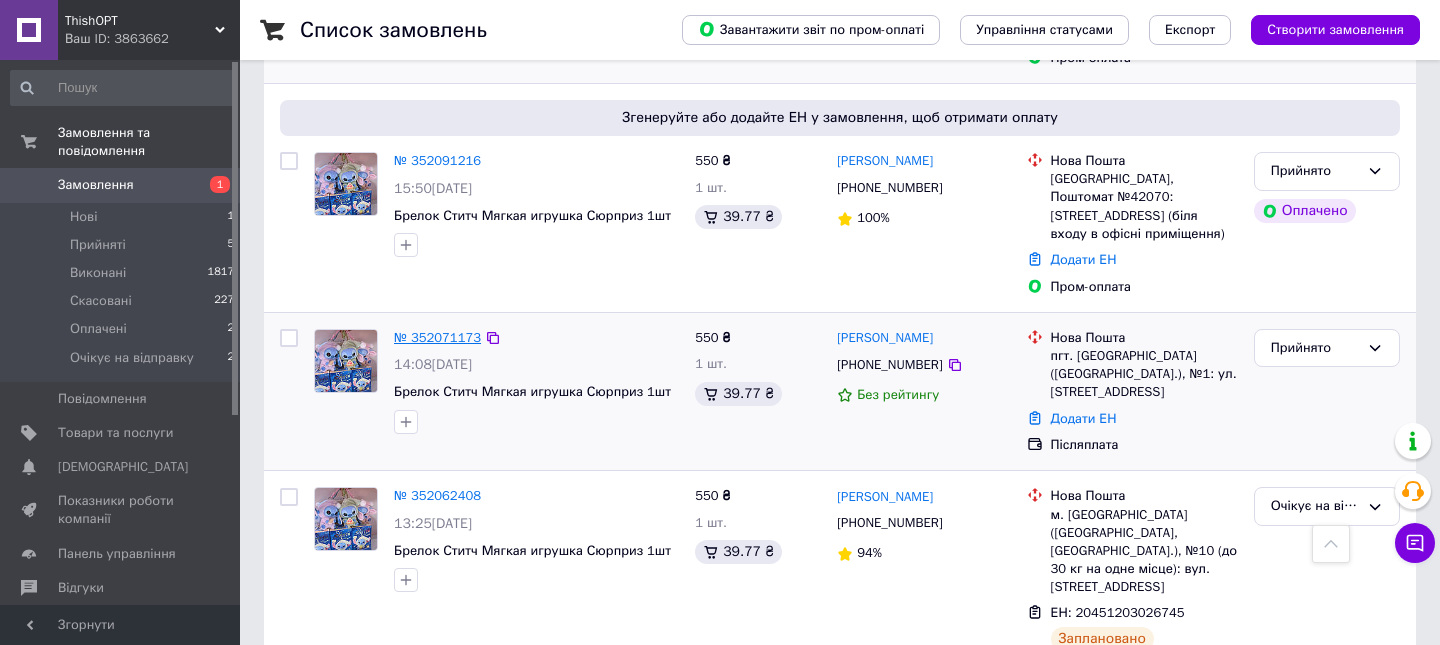 click on "№ 352071173" at bounding box center (437, 337) 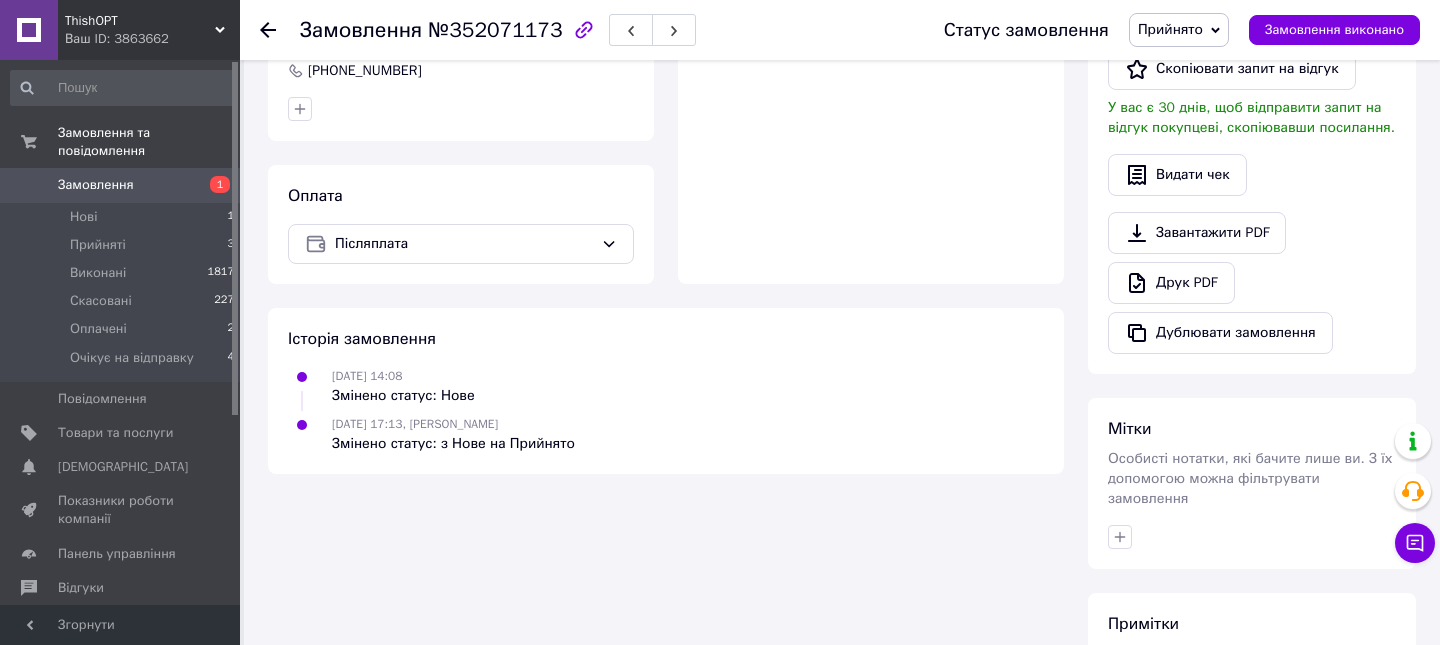 scroll, scrollTop: 561, scrollLeft: 0, axis: vertical 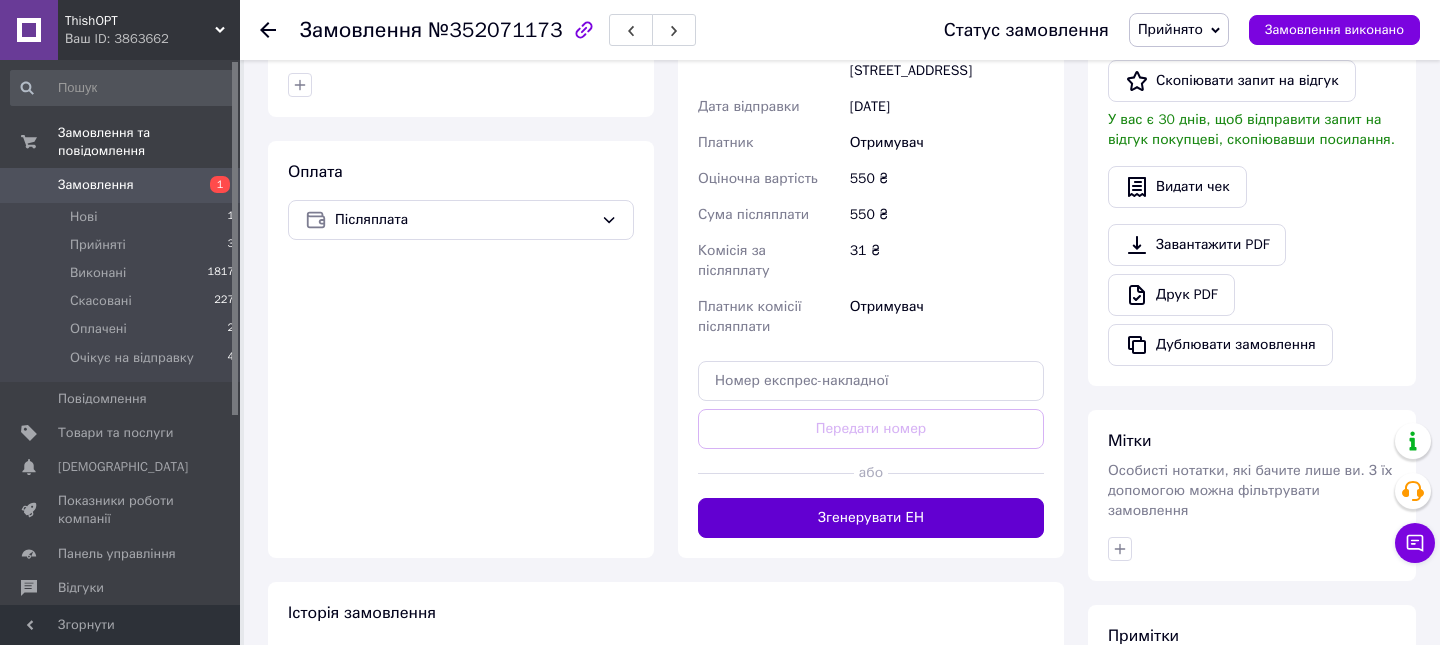 click on "Згенерувати ЕН" at bounding box center (871, 518) 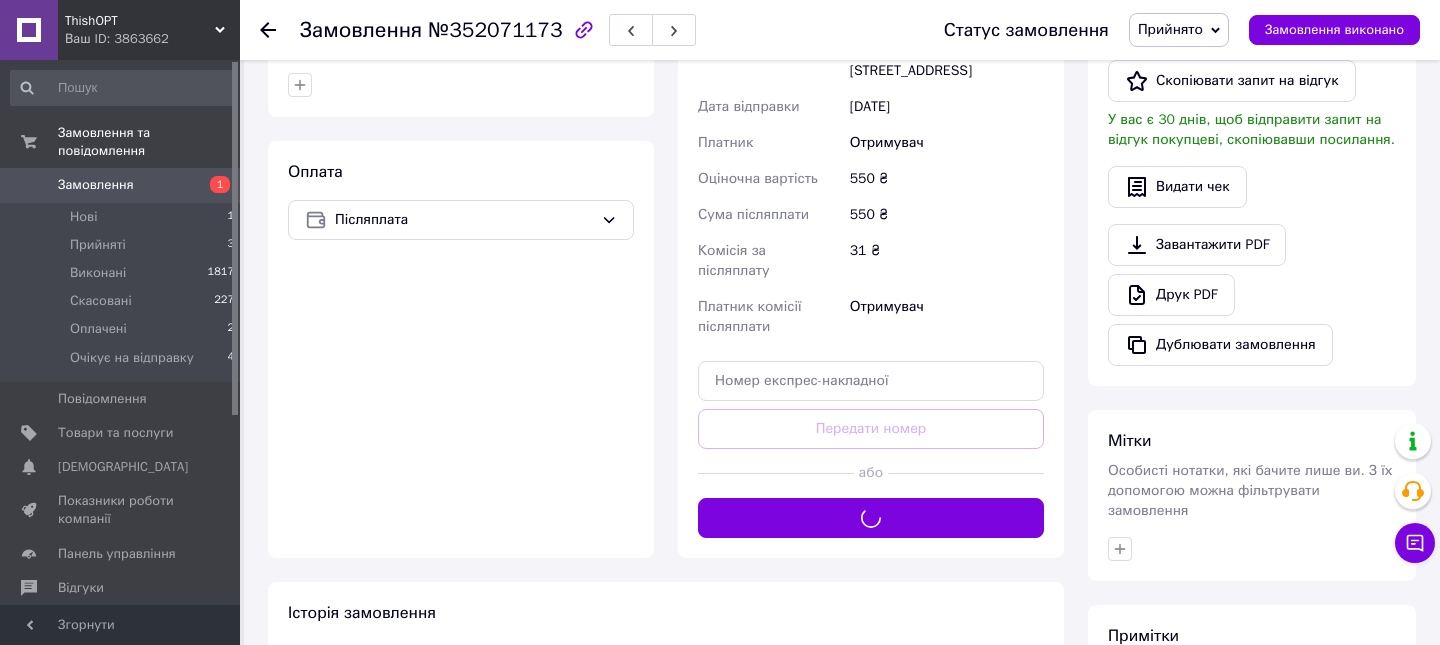 click on "Прийнято" at bounding box center [1170, 29] 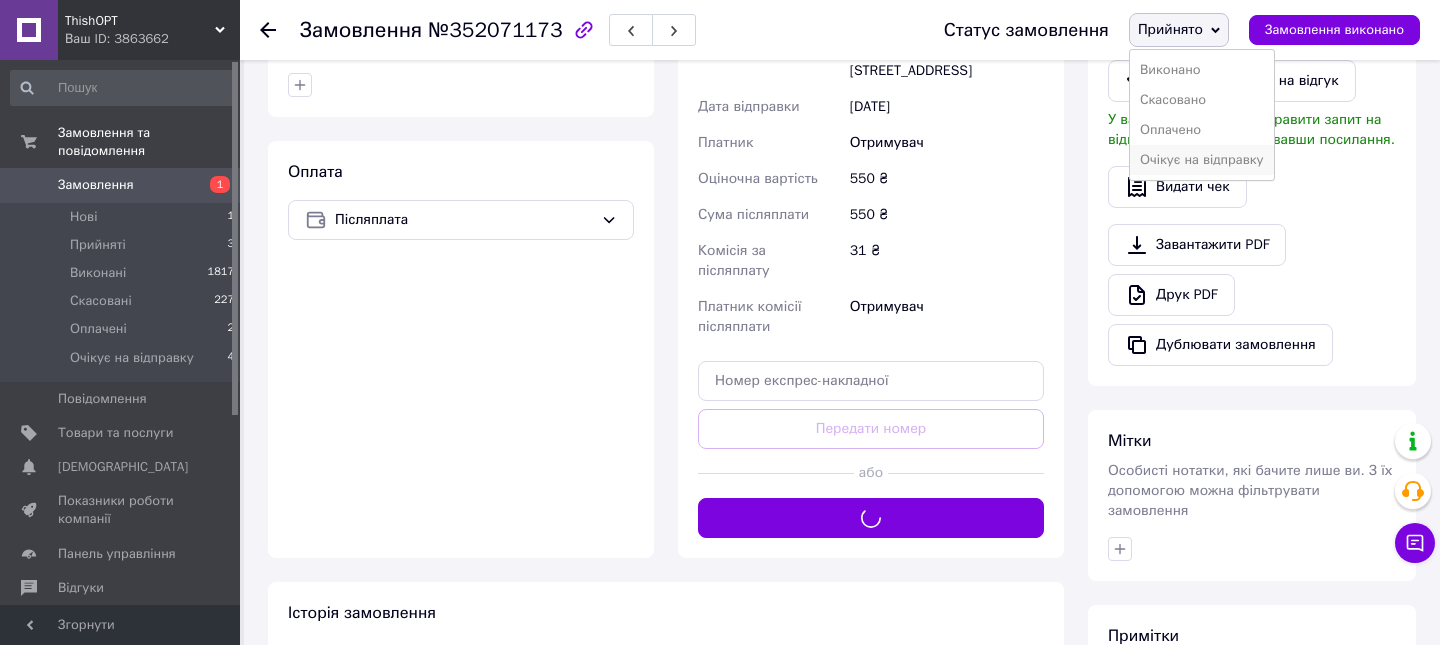 click on "Очікує на відправку" at bounding box center [1202, 160] 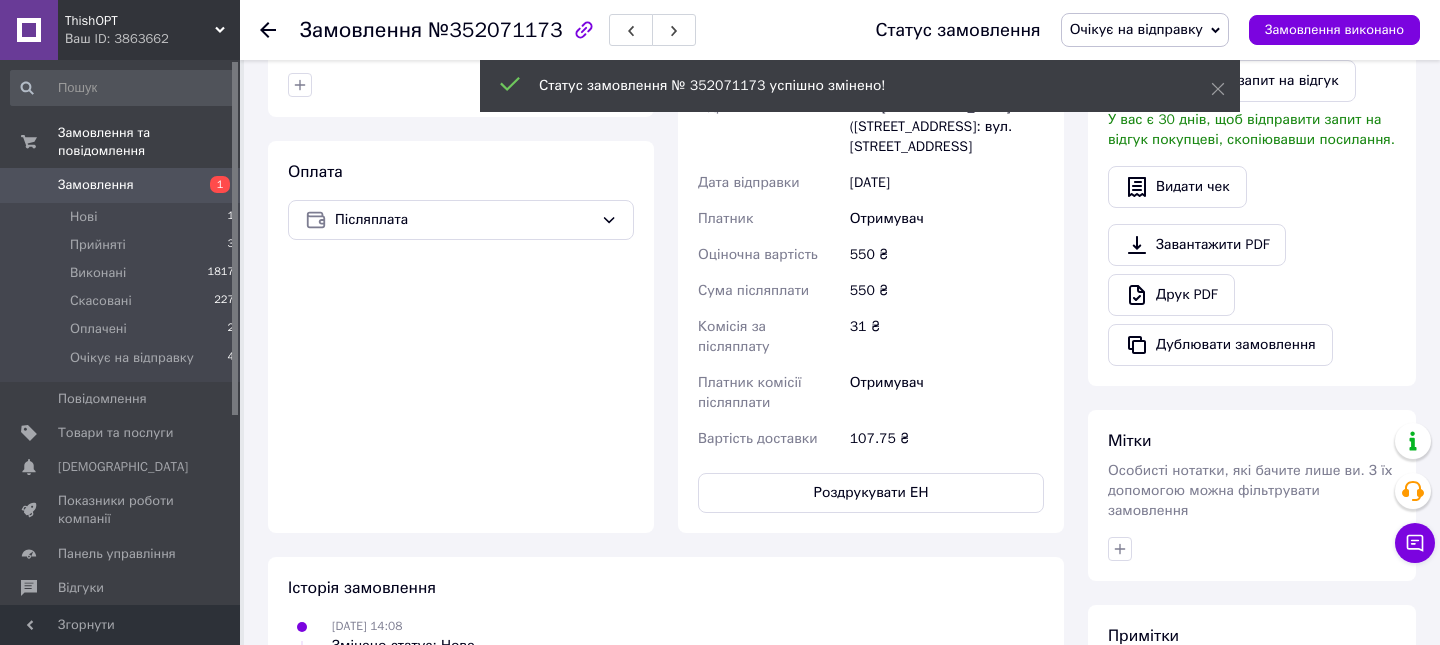 click on "Замовлення" at bounding box center (121, 185) 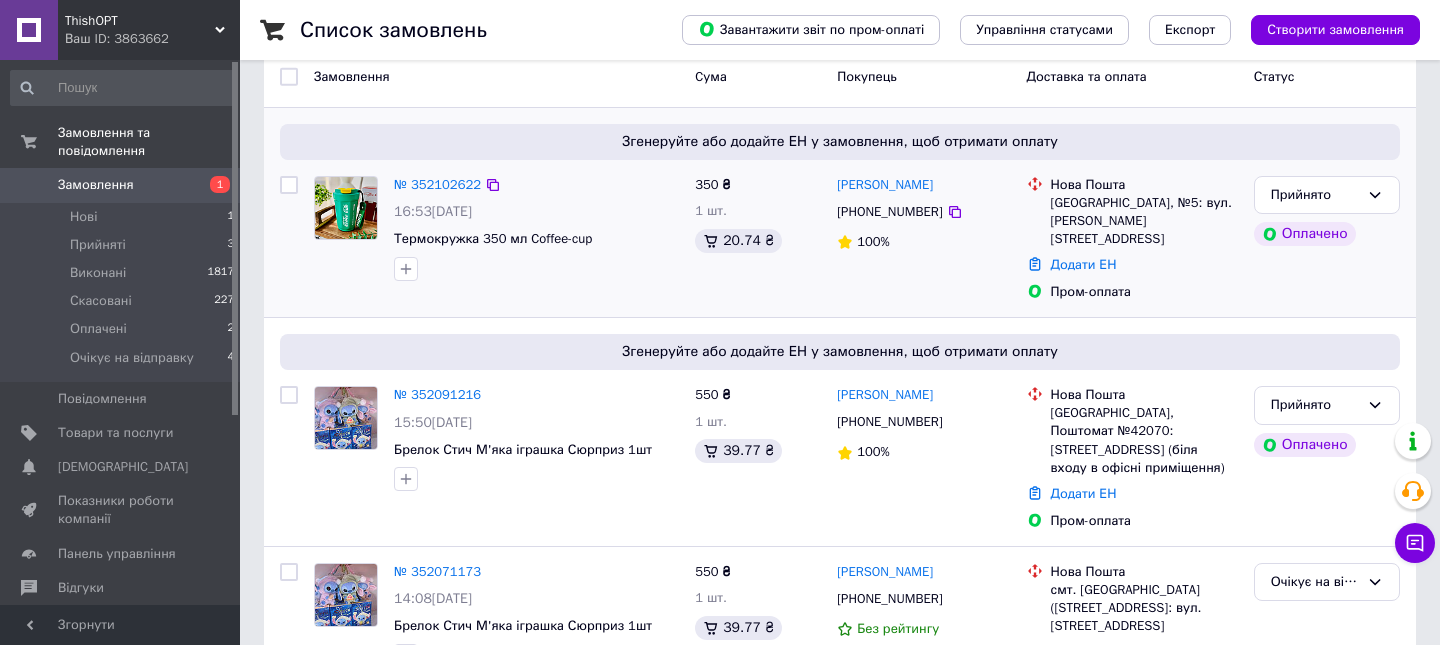 scroll, scrollTop: 190, scrollLeft: 0, axis: vertical 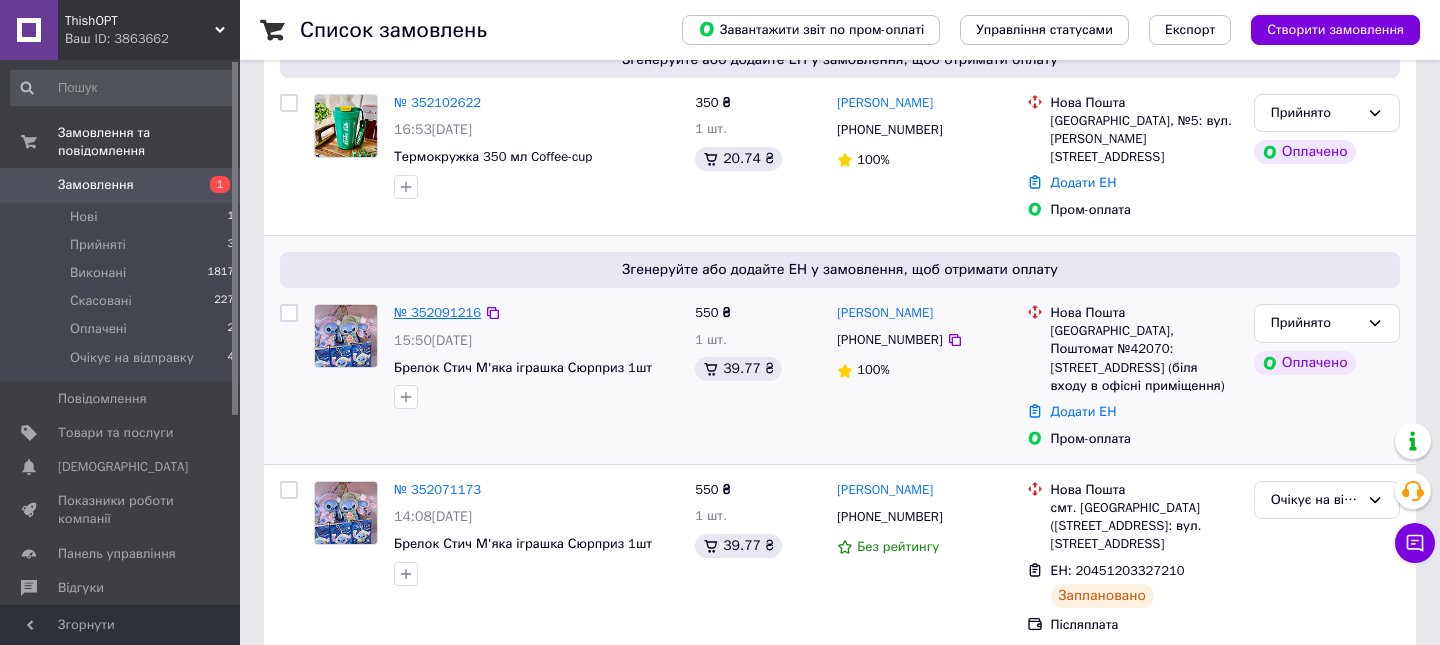 click on "№ 352091216" at bounding box center [437, 312] 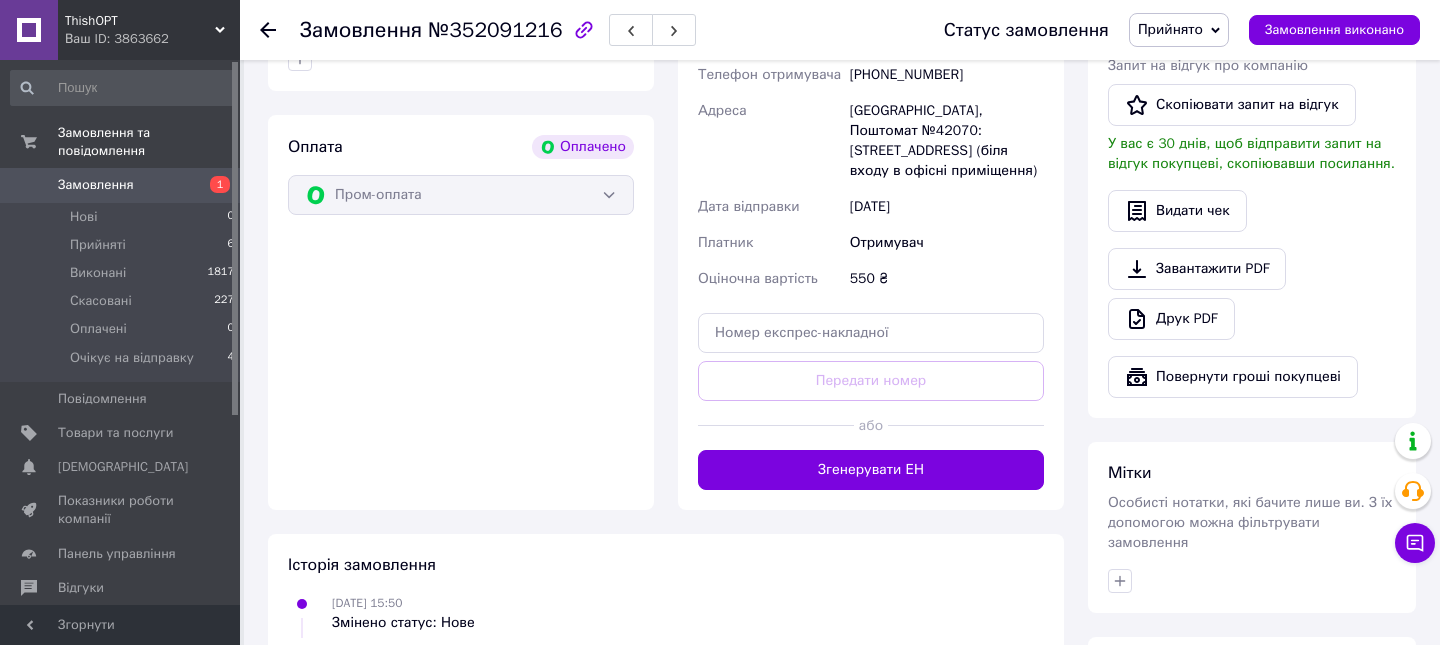 scroll, scrollTop: 1180, scrollLeft: 0, axis: vertical 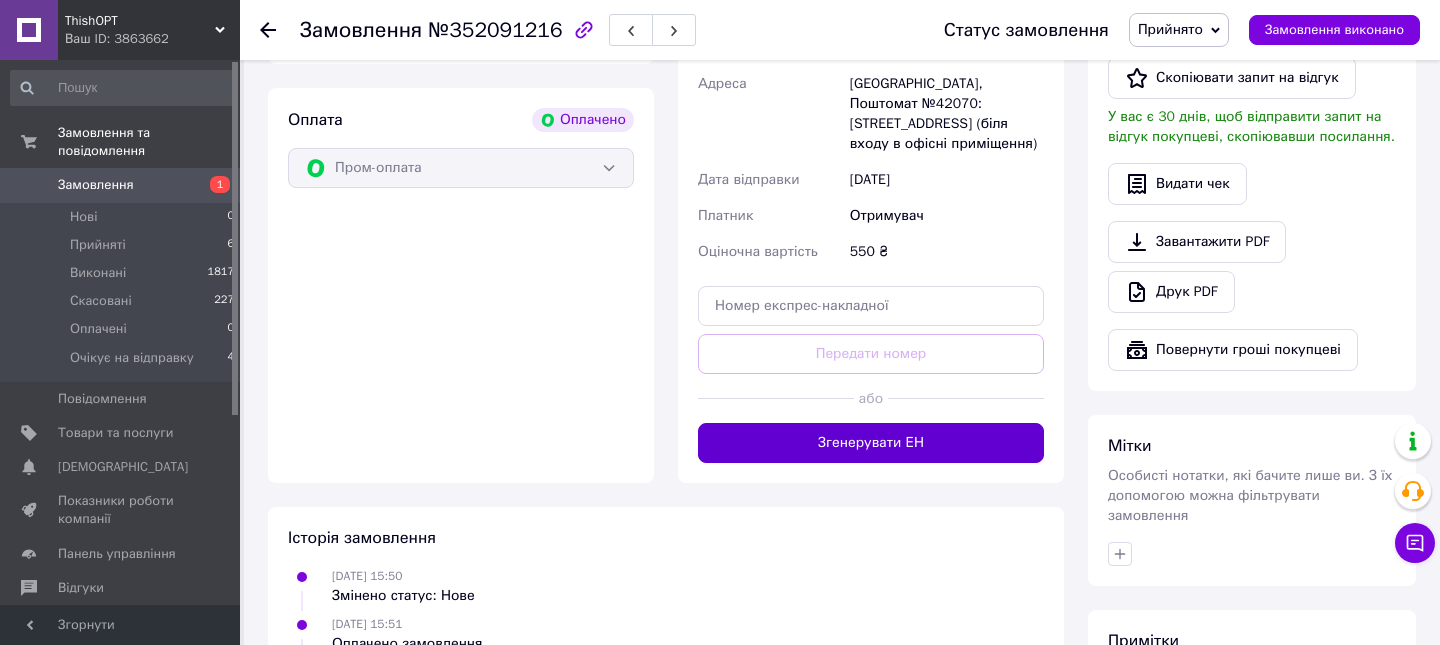 click on "Згенерувати ЕН" at bounding box center [871, 443] 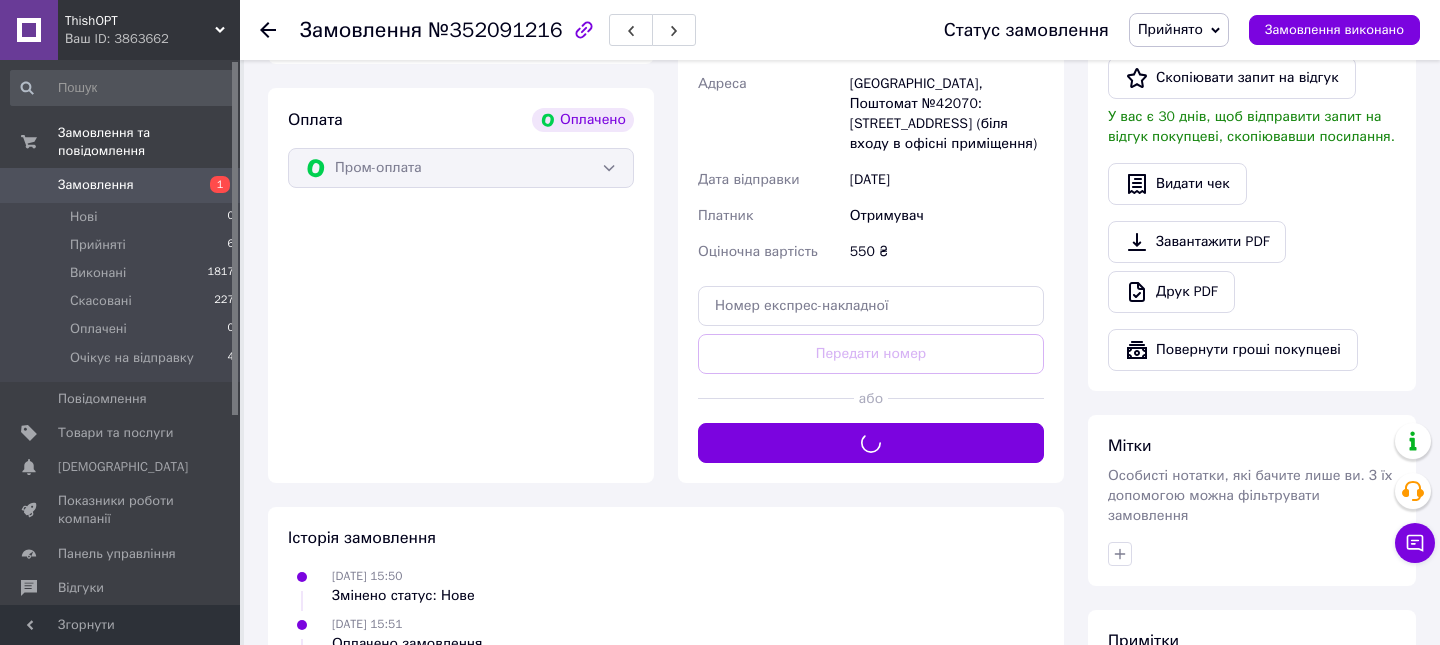 click on "Прийнято" at bounding box center [1179, 30] 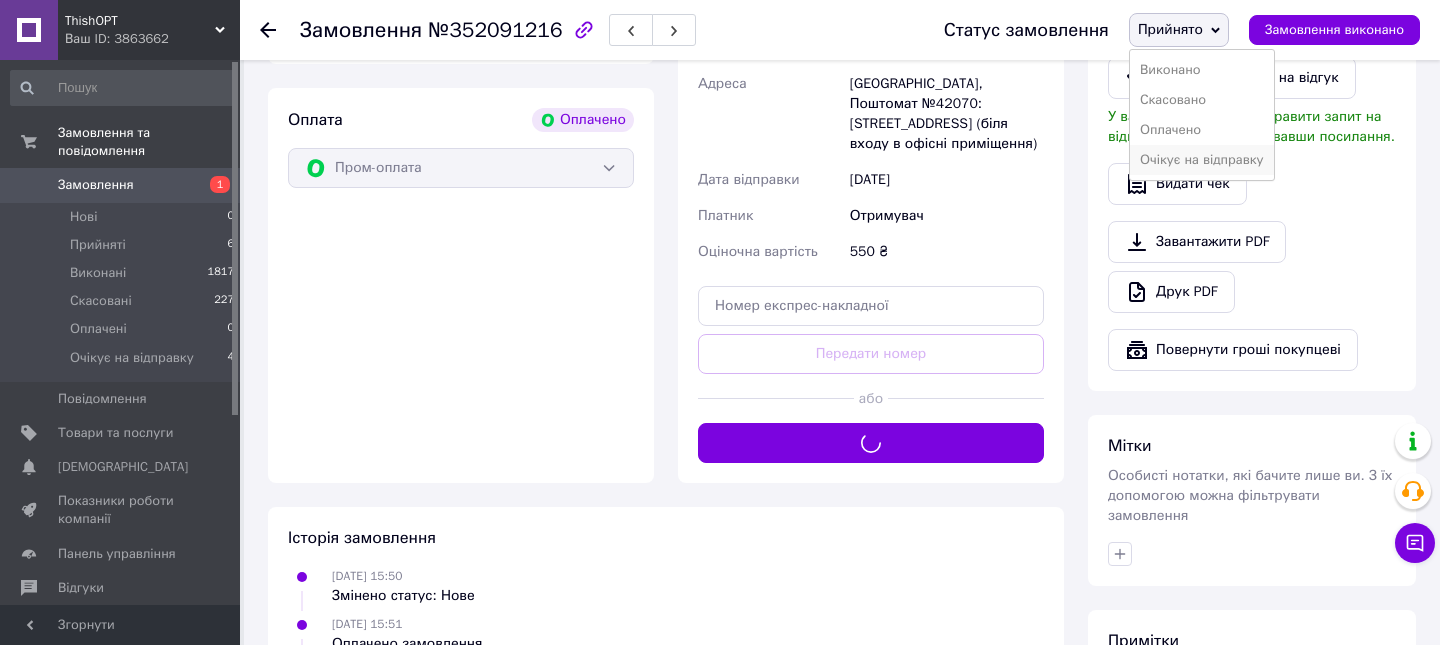 click on "Очікує на відправку" at bounding box center [1202, 160] 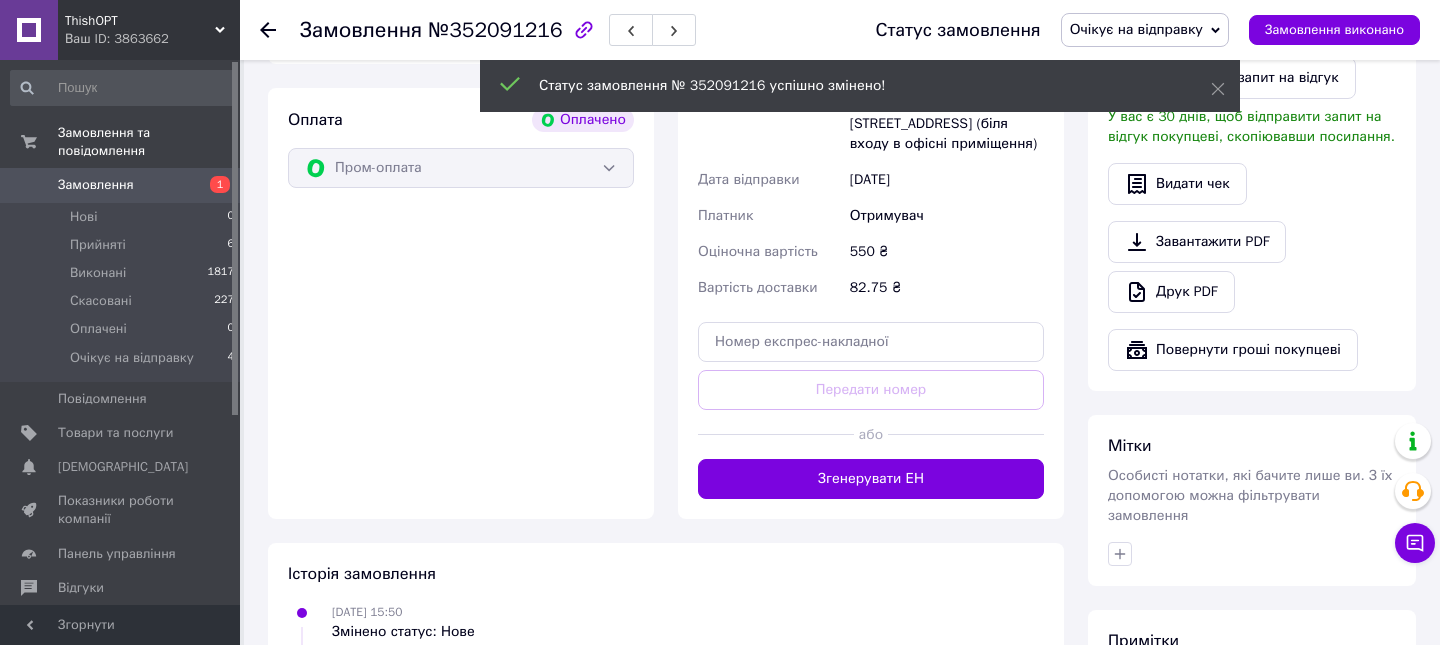 click on "Замовлення" at bounding box center (121, 185) 